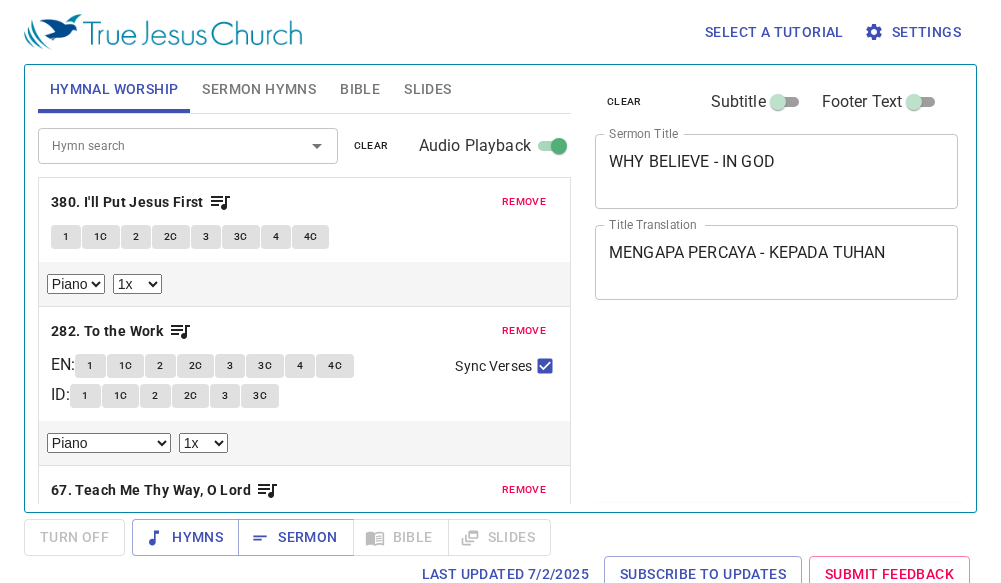 scroll, scrollTop: 0, scrollLeft: 0, axis: both 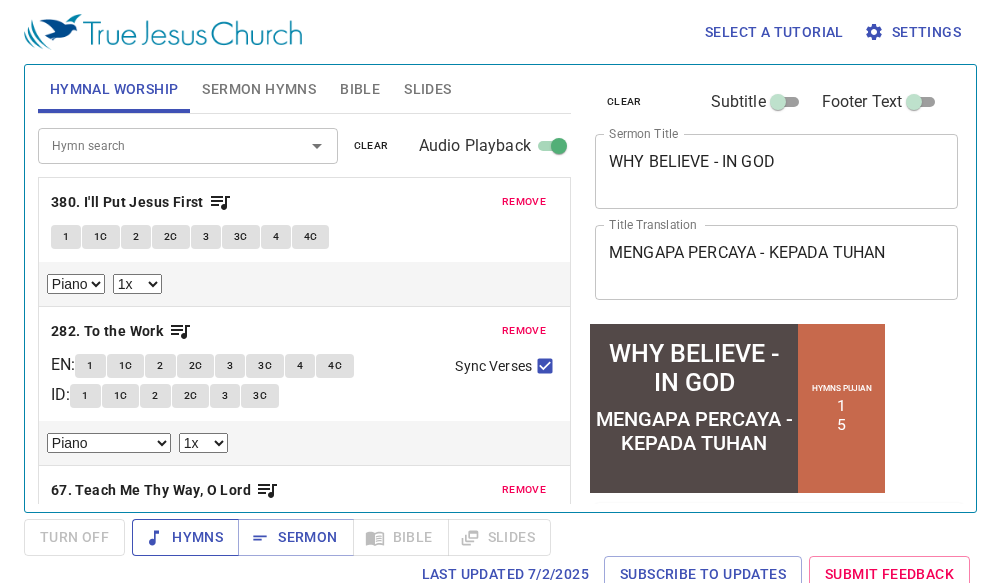 click on "Hymns" at bounding box center (185, 537) 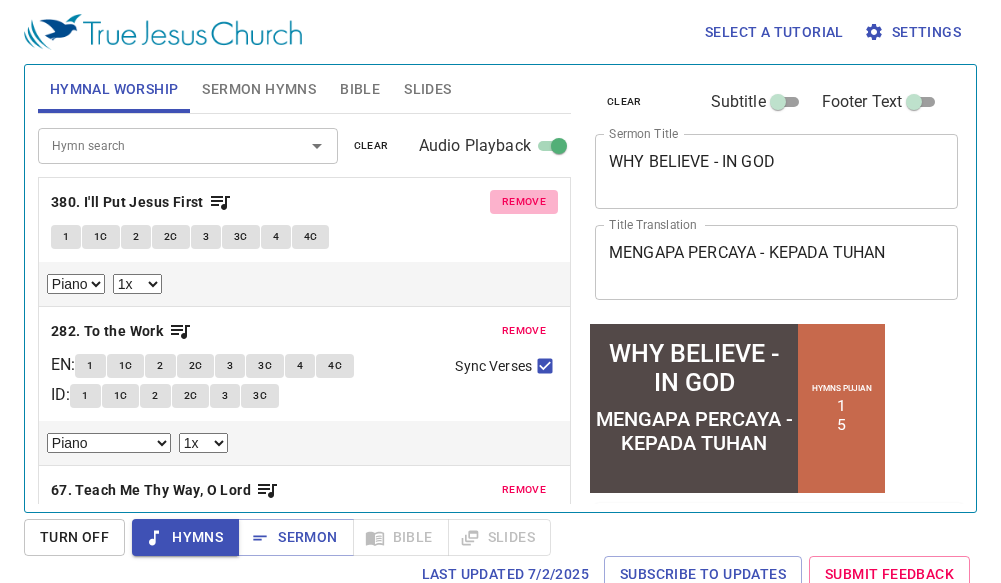 click on "remove" at bounding box center (524, 202) 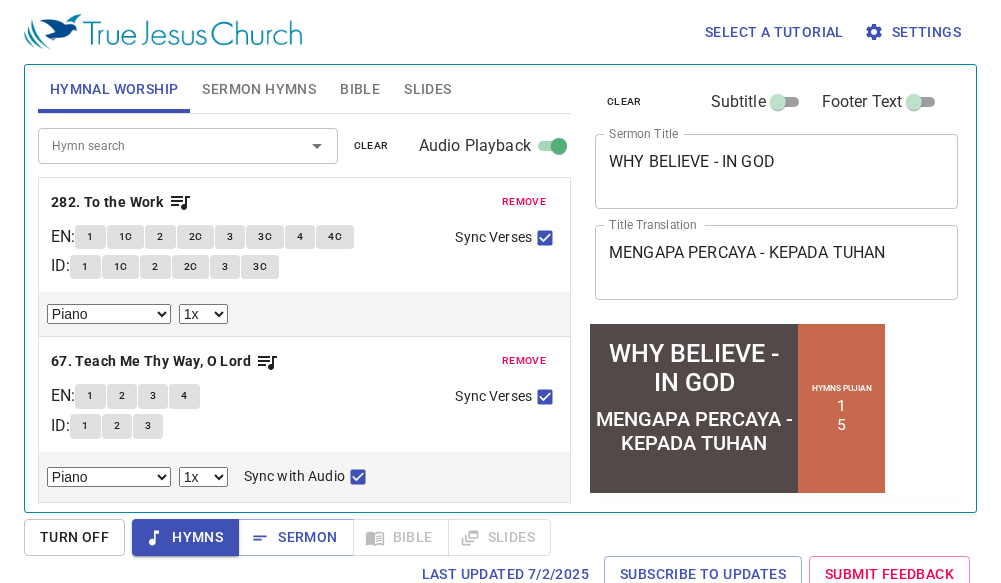 click on "remove" at bounding box center (524, 202) 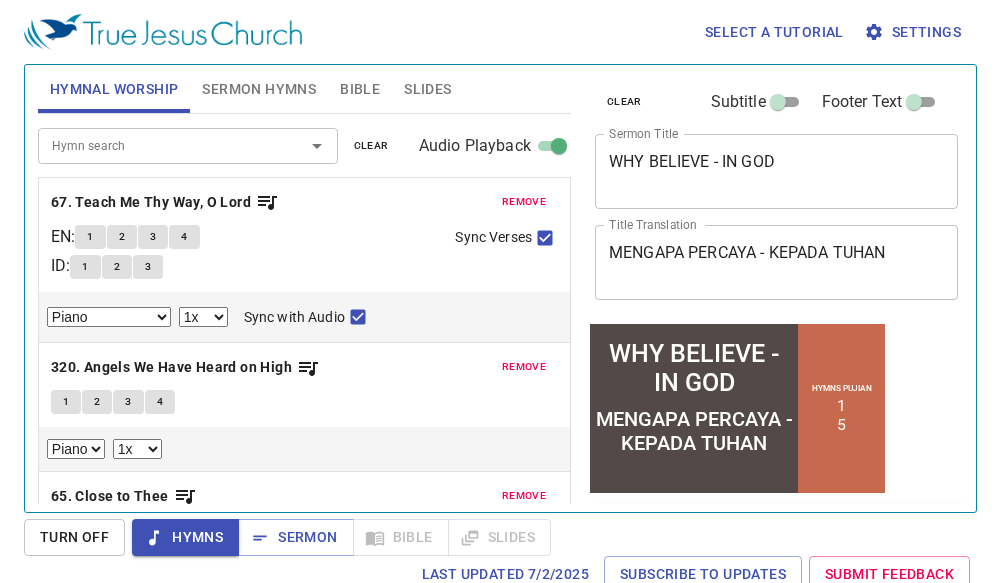 click on "remove" at bounding box center [524, 202] 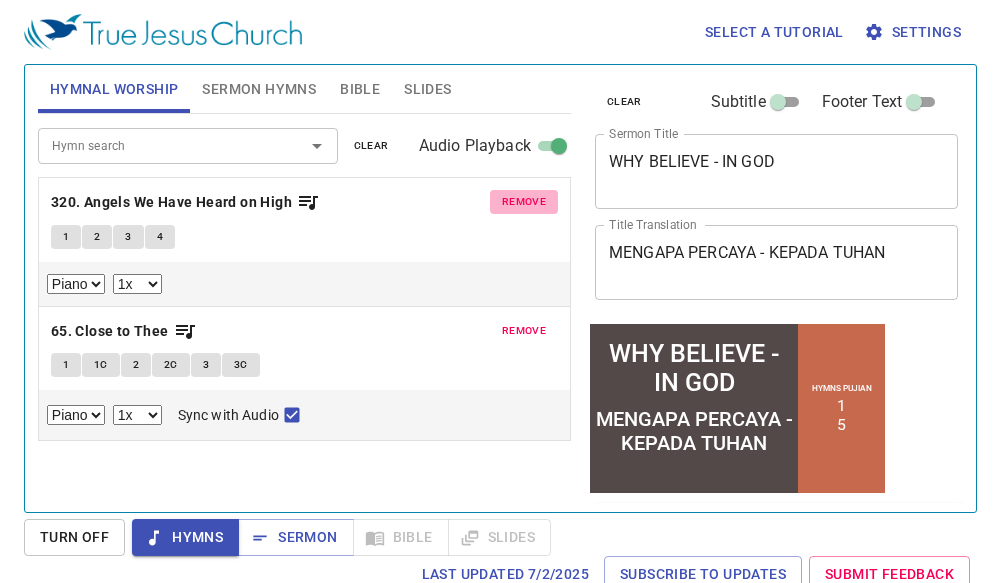click on "remove" at bounding box center (524, 202) 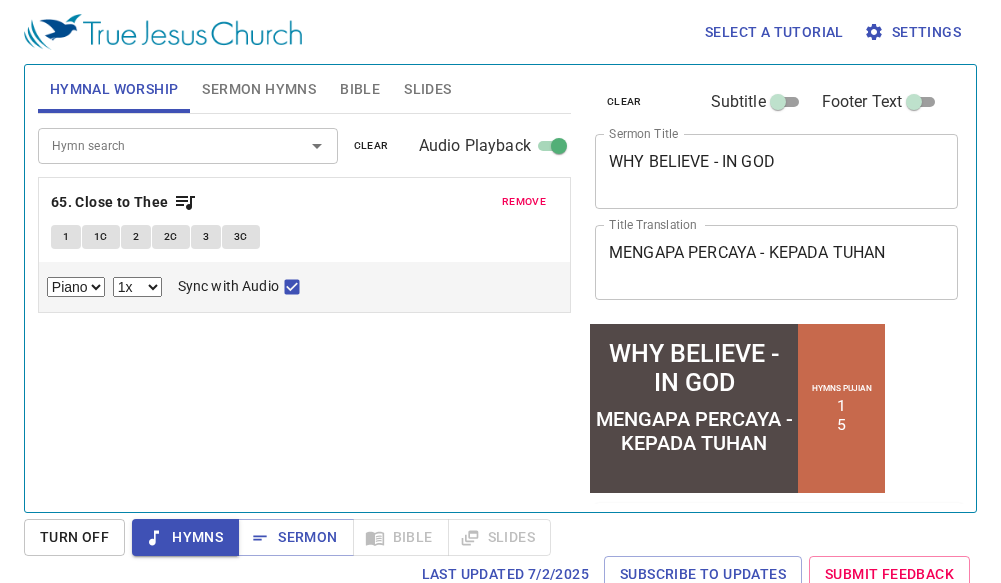 click on "remove" at bounding box center [524, 202] 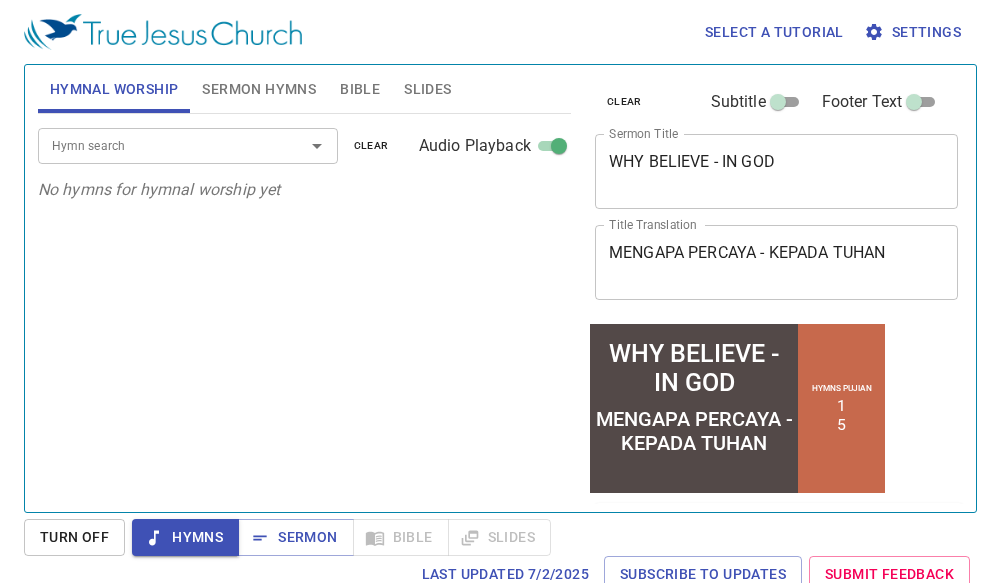 click on "Hymn search" at bounding box center (188, 145) 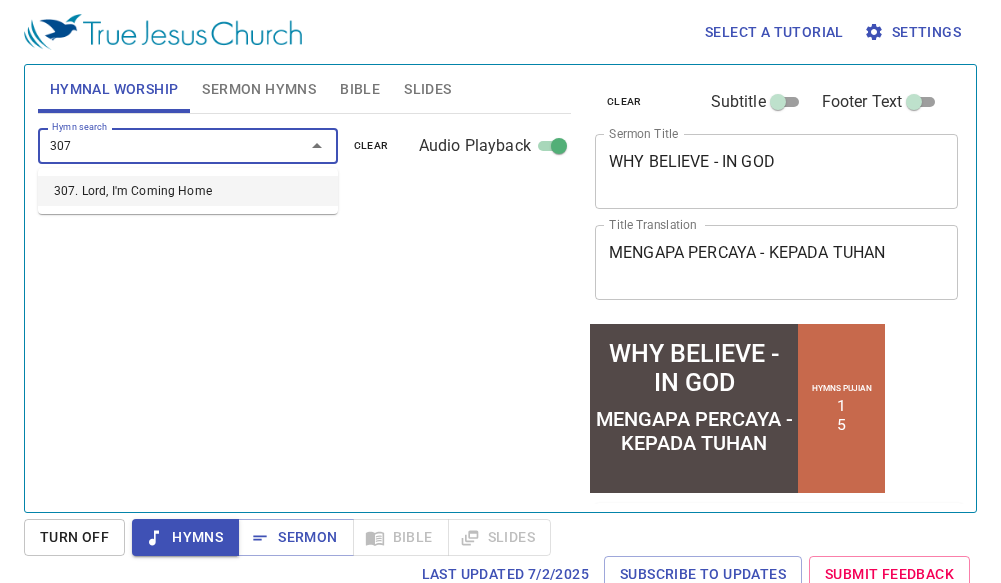 click on "307. Lord, I'm Coming Home" at bounding box center [188, 191] 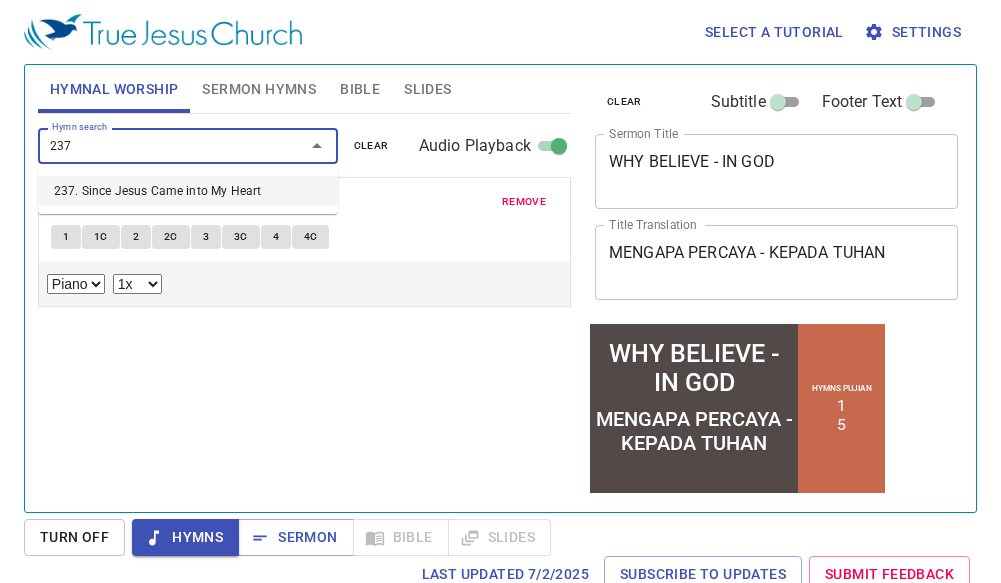 click on "237. Since Jesus Came into My Heart" at bounding box center (188, 191) 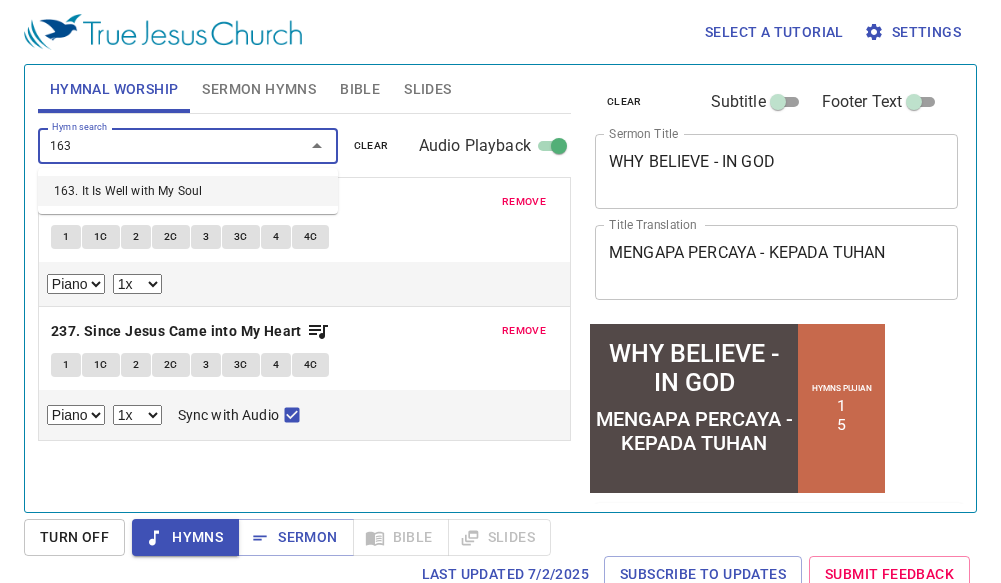 click on "163. It Is Well with My Soul" at bounding box center (188, 191) 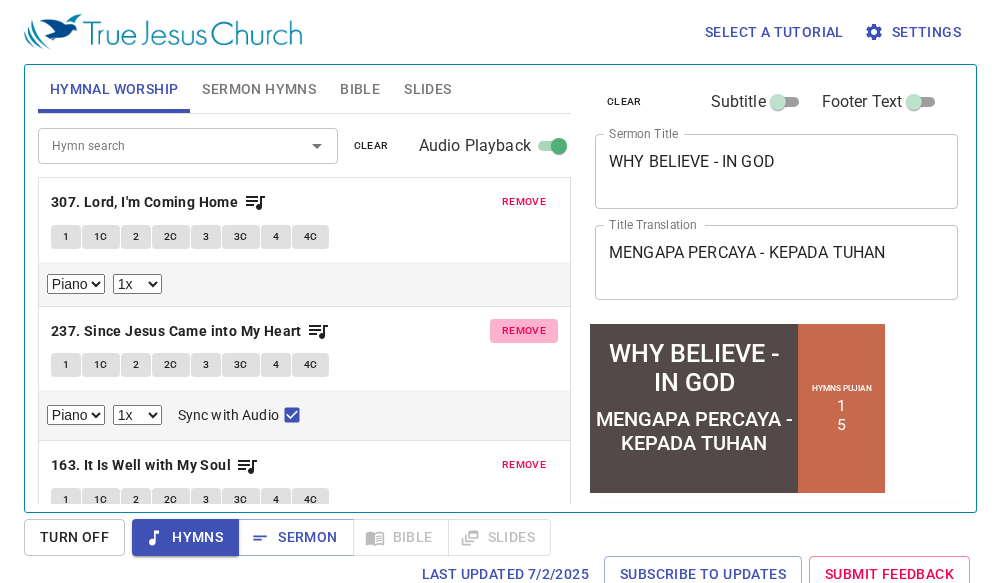click on "remove" at bounding box center (524, 202) 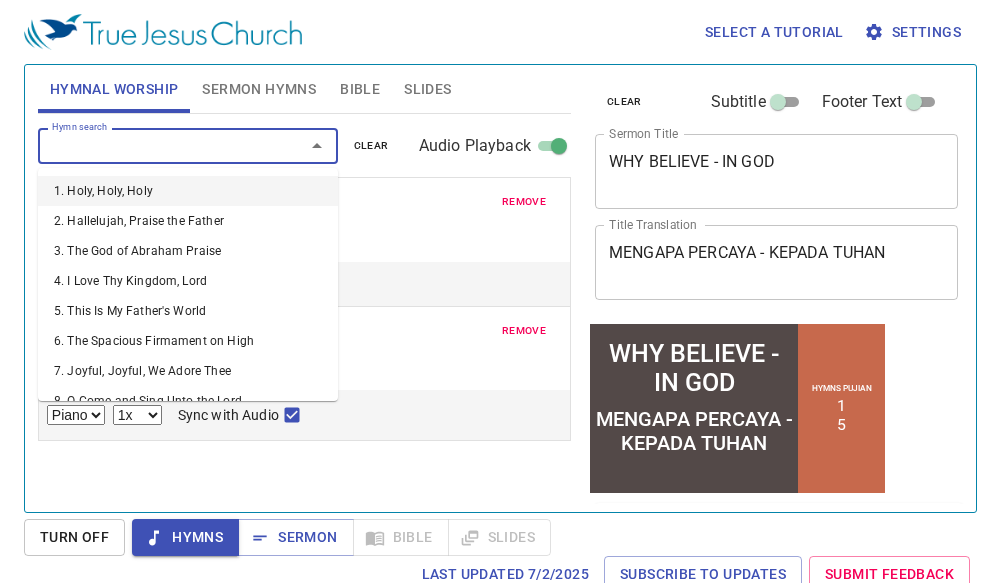 click on "Hymn search" at bounding box center (158, 145) 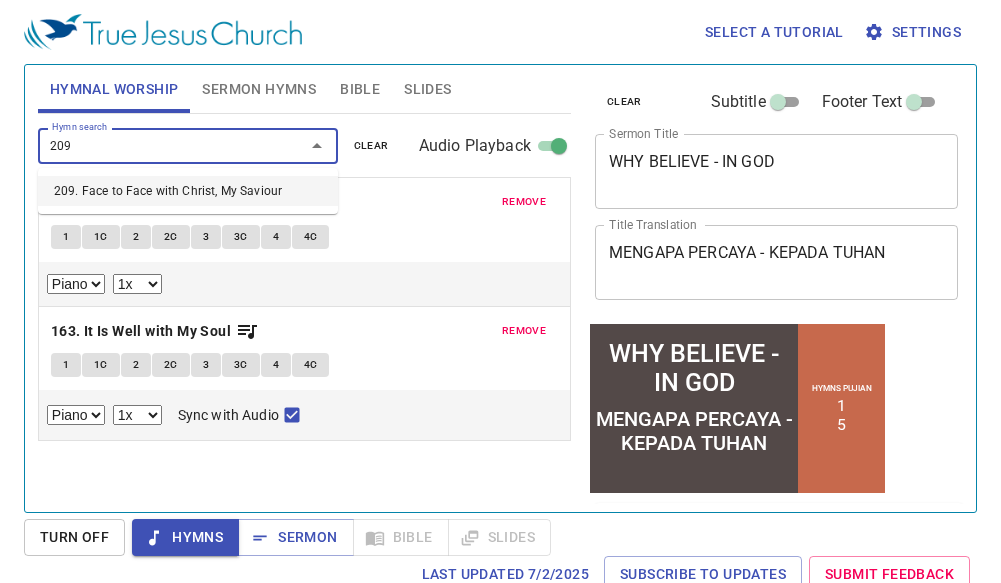 click on "209. Face to Face with Christ, My Saviour" at bounding box center [188, 191] 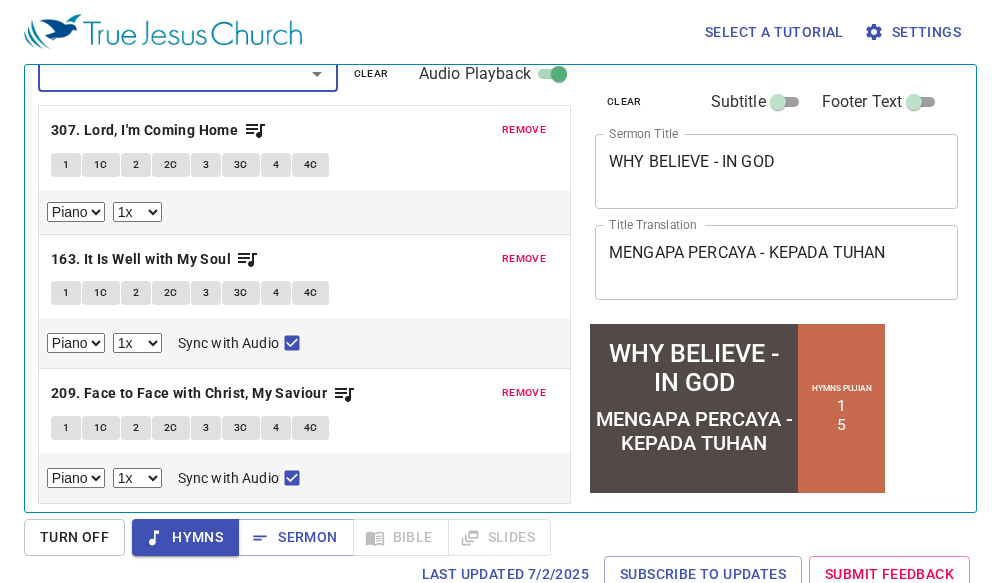 scroll, scrollTop: 0, scrollLeft: 0, axis: both 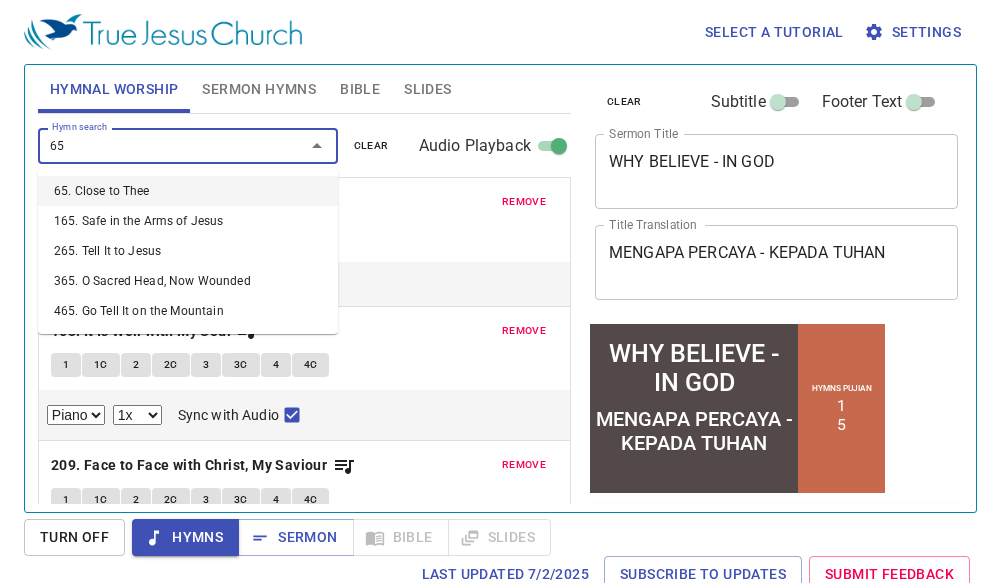 click on "65. Close to Thee" at bounding box center (188, 191) 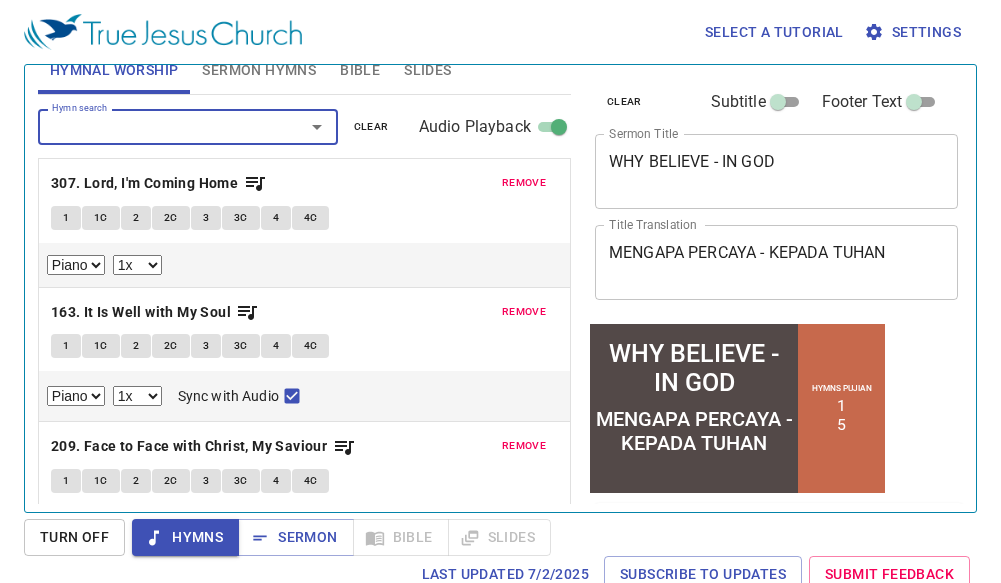 scroll, scrollTop: 0, scrollLeft: 0, axis: both 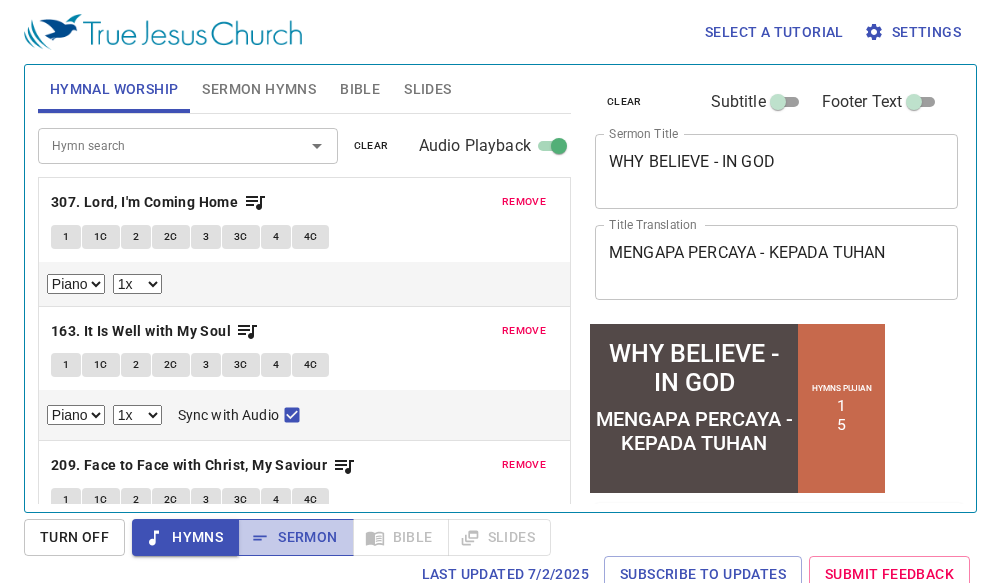 click on "Sermon" at bounding box center [295, 537] 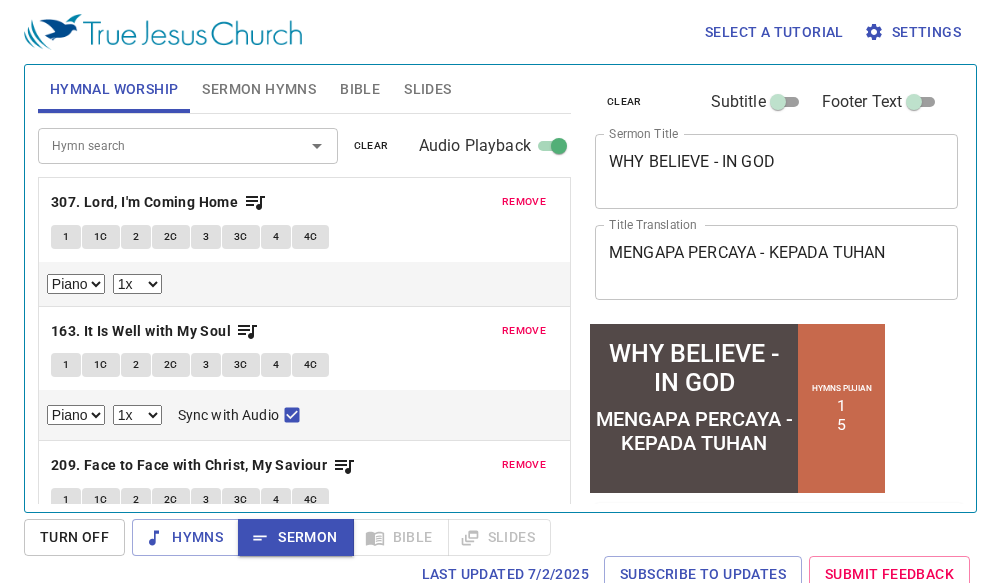 click on "WHY BELIEVE - IN GOD" at bounding box center (776, 171) 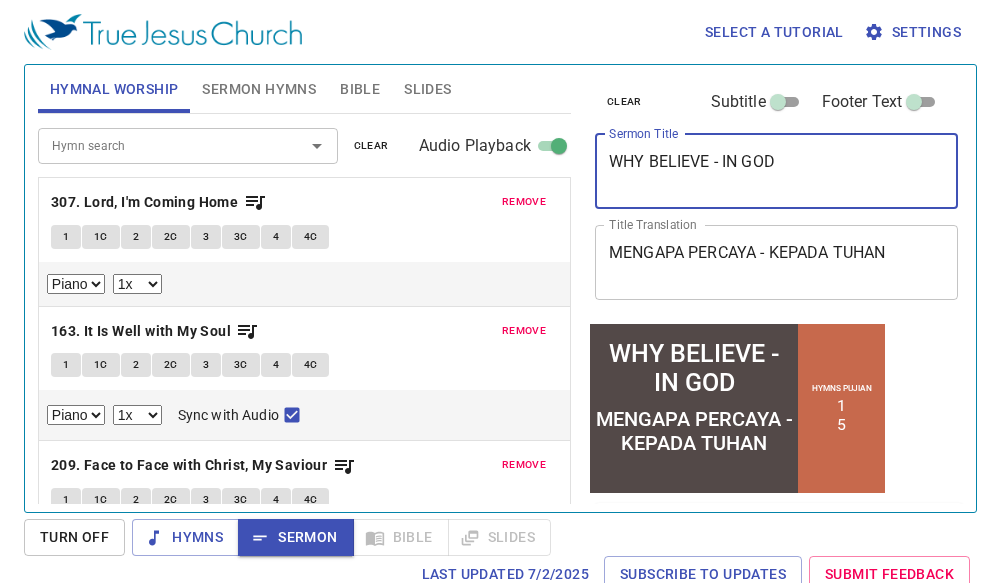 click on "WHY BELIEVE - IN GOD" at bounding box center [776, 171] 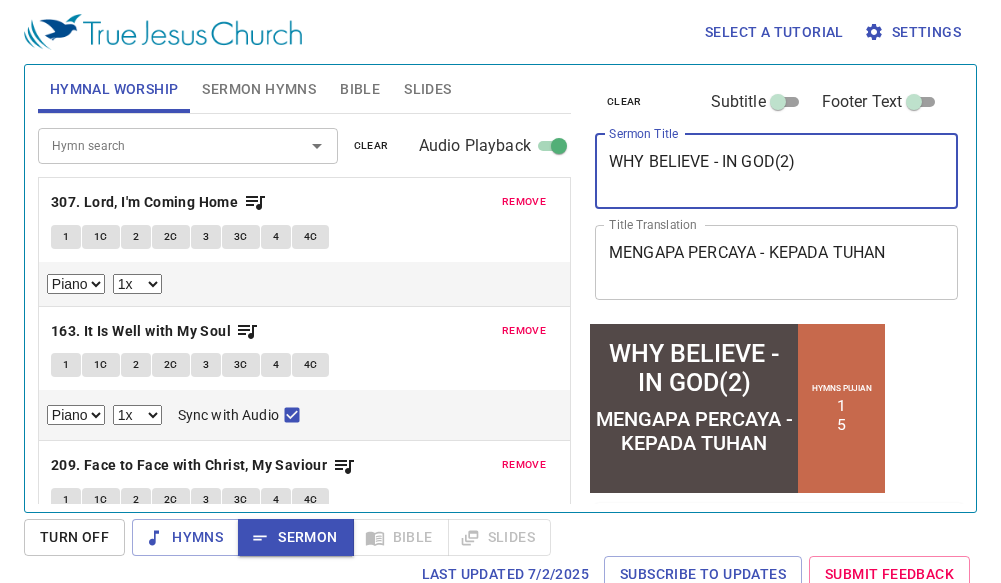 type on "WHY BELIEVE - IN GOD(2)" 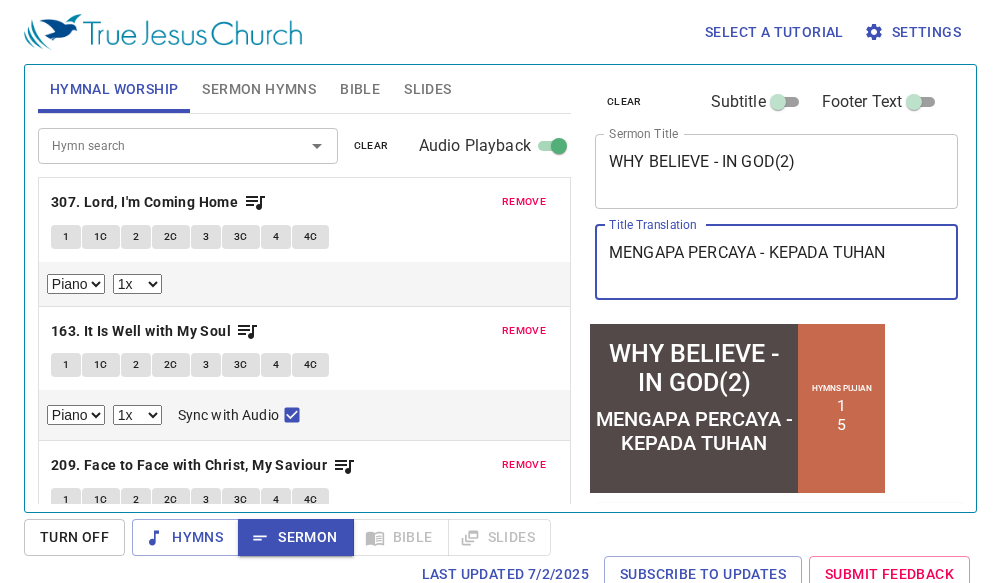 click on "MENGAPA PERCAYA - KEPADA TUHAN" at bounding box center (776, 262) 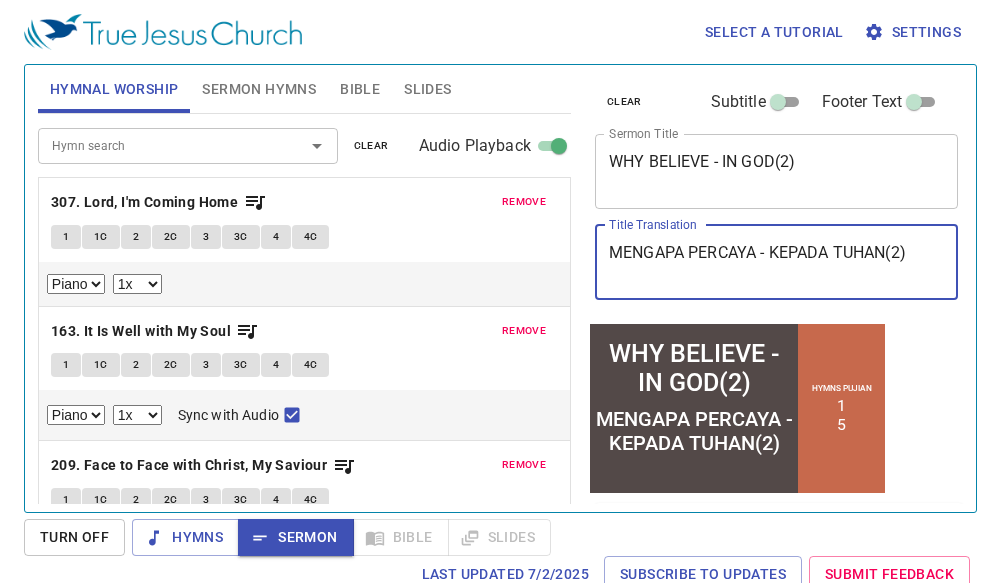 type on "MENGAPA PERCAYA - KEPADA TUHAN(2)" 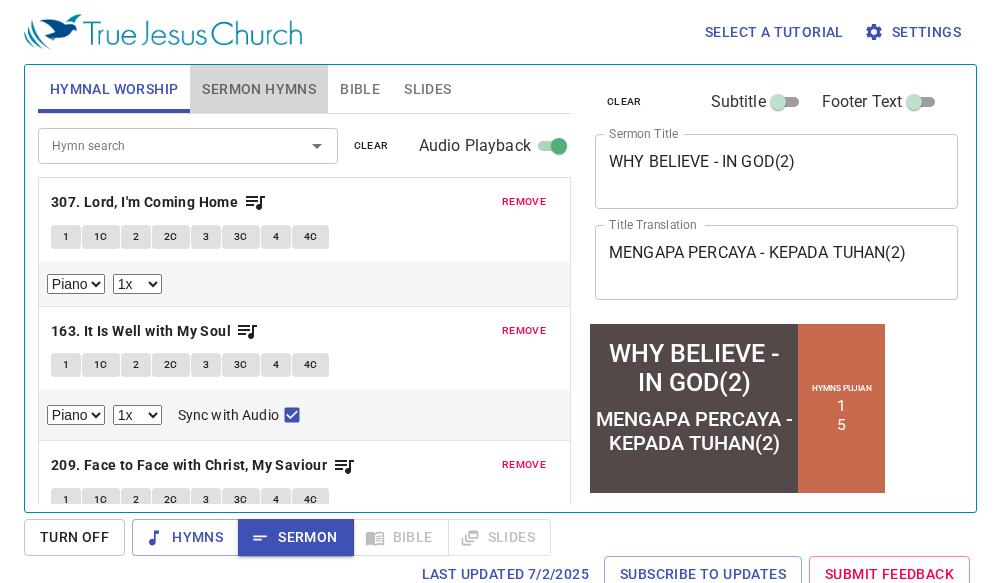 click on "Sermon Hymns" at bounding box center (259, 89) 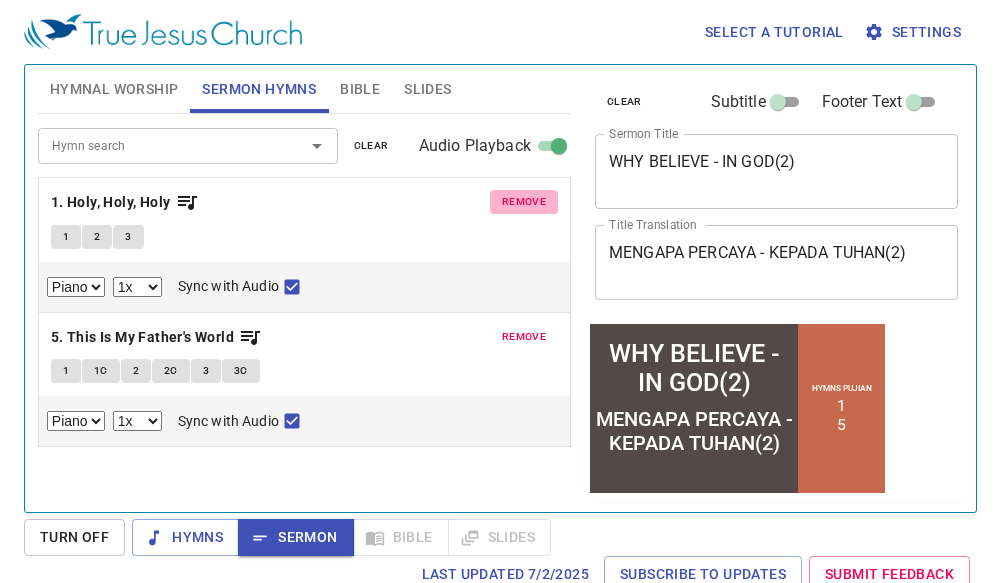 click on "remove" at bounding box center (0, 0) 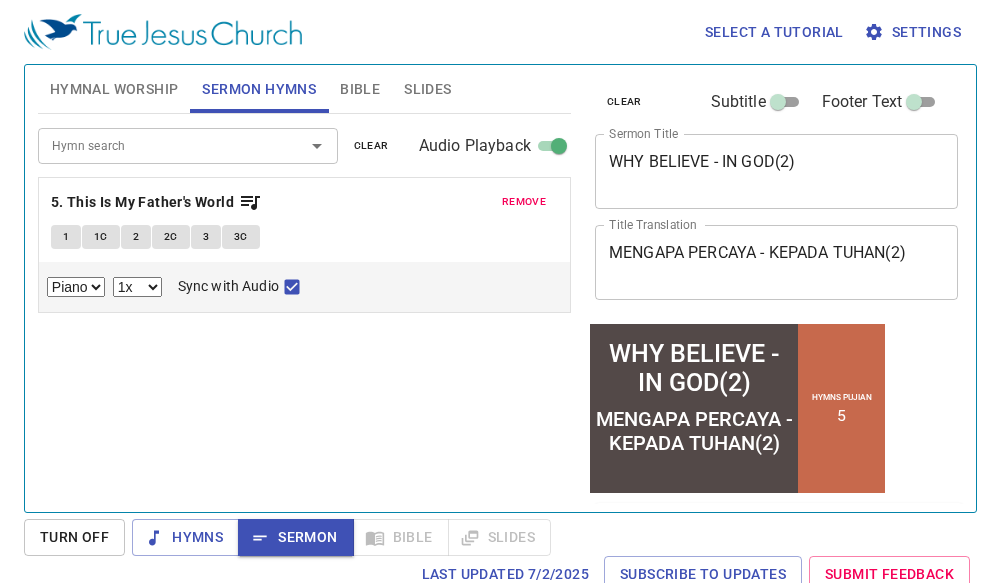 click on "Hymn search" at bounding box center (158, 145) 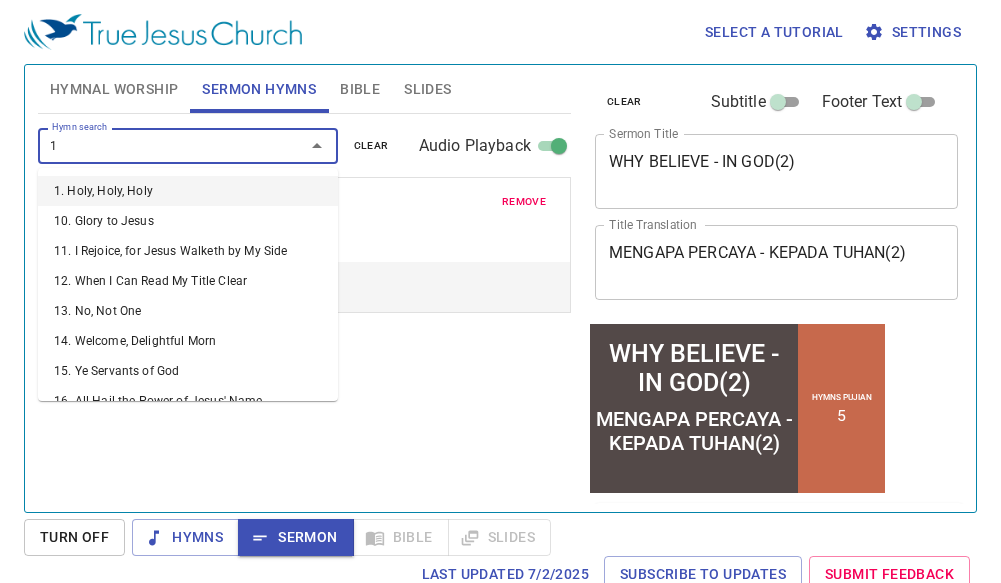 click on "1. Holy, Holy, Holy" at bounding box center [188, 191] 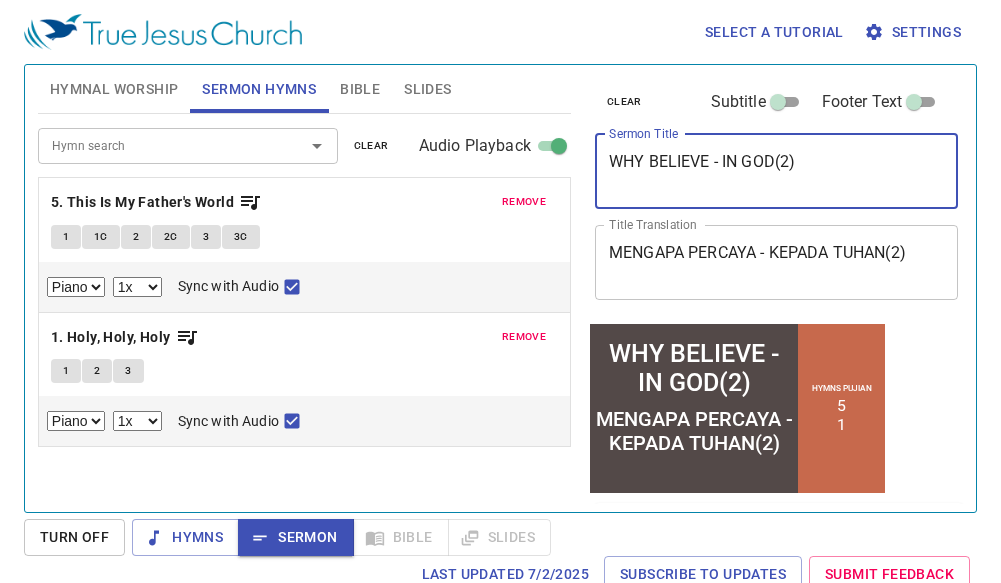 click on "WHY BELIEVE - IN GOD(2)" at bounding box center (776, 171) 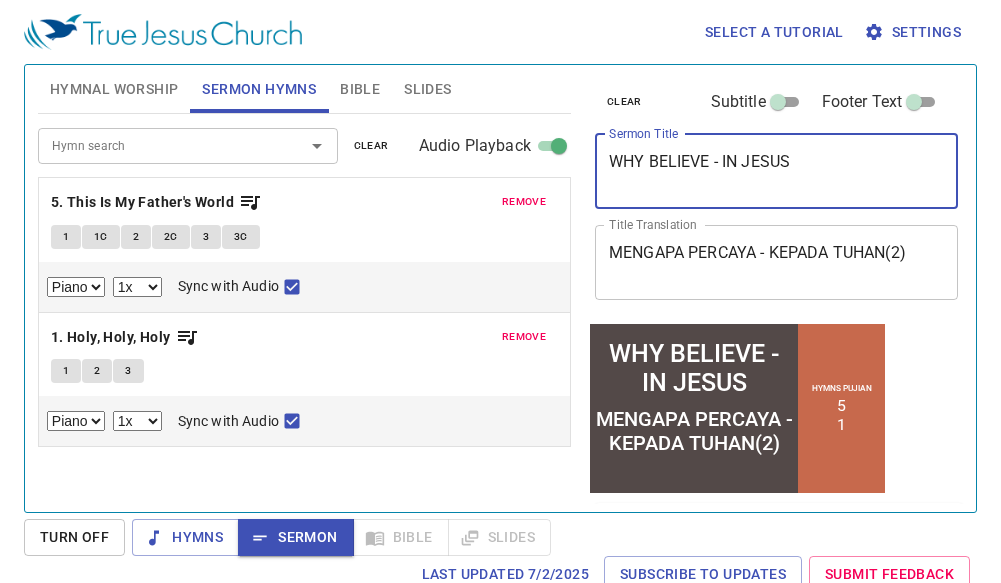 type on "WHY BELIEVE - IN JESUS" 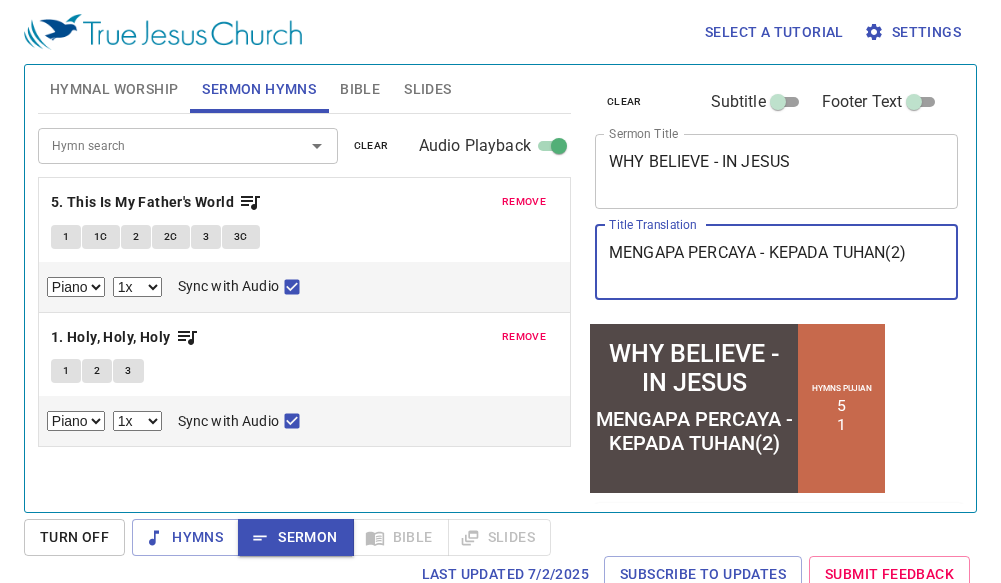 click on "MENGAPA PERCAYA - KEPADA TUHAN(2)" at bounding box center [776, 262] 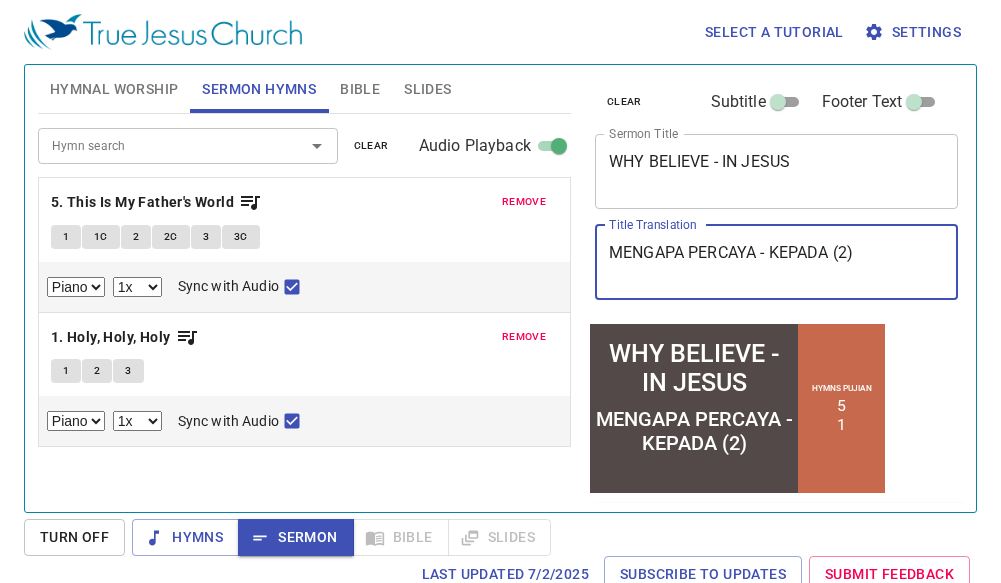 type on "MENGAPA PERCAYA - KEPADA Y(2)" 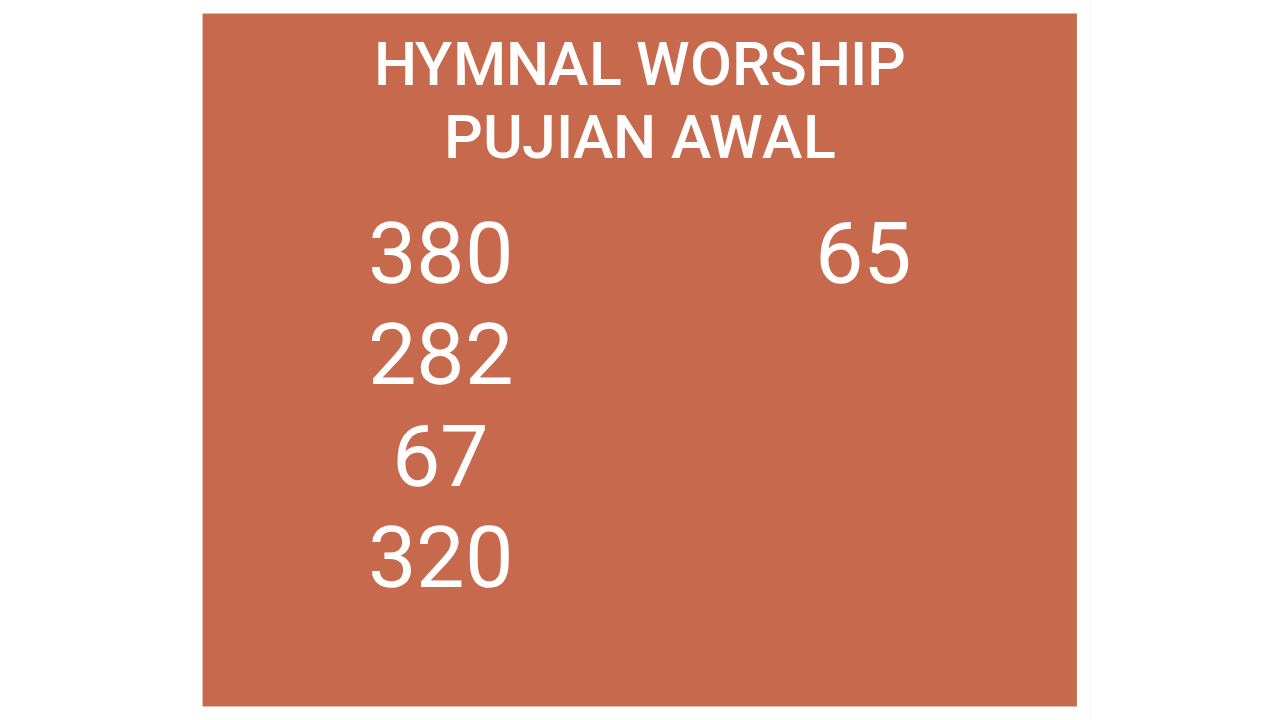 scroll, scrollTop: 0, scrollLeft: 0, axis: both 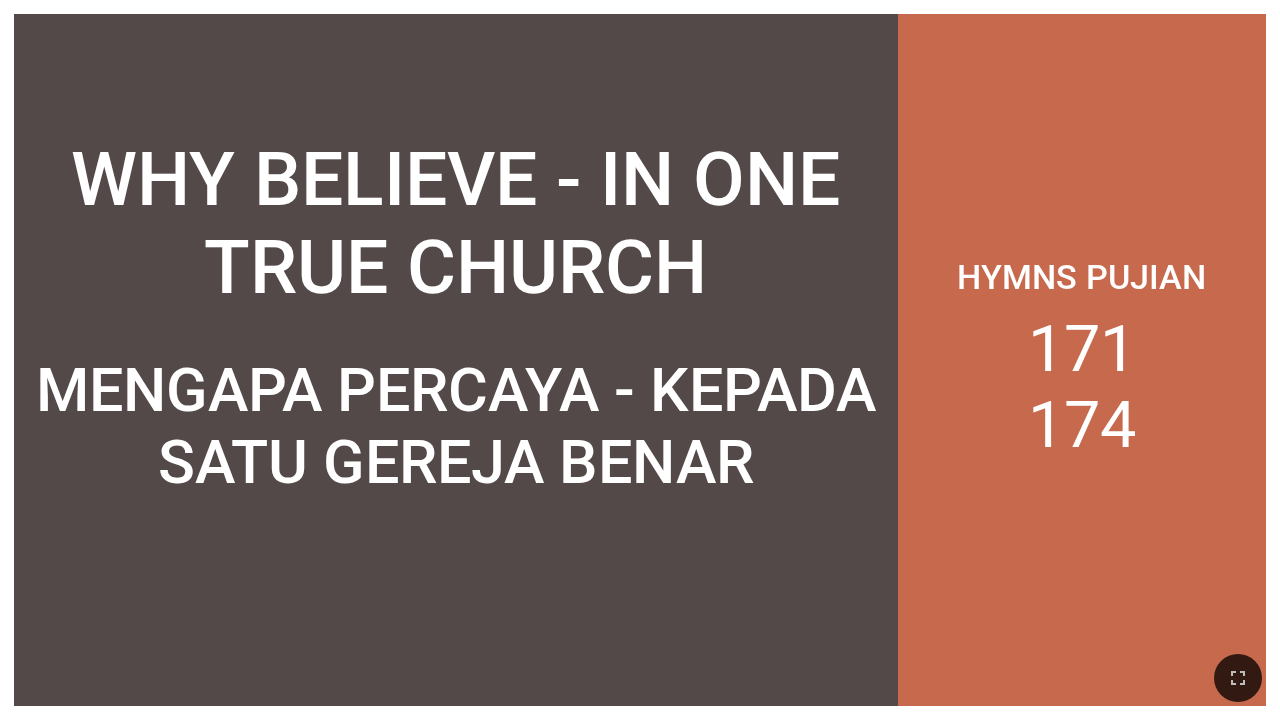 click on "WHY BELIEVE - IN ONE TRUE CHURCH" at bounding box center [456, 187] 